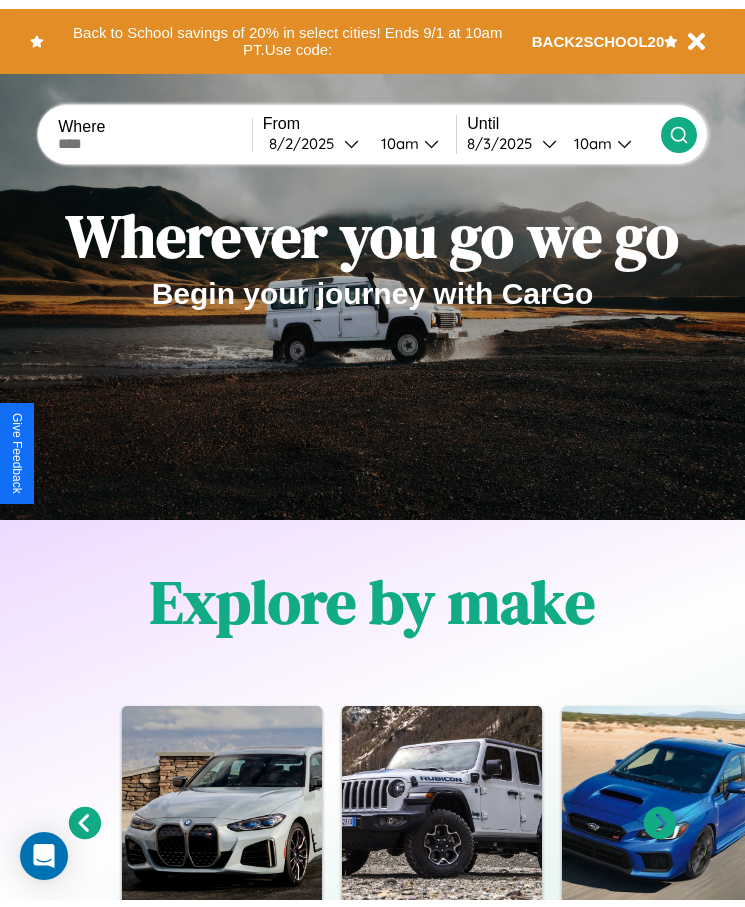 scroll, scrollTop: 0, scrollLeft: 0, axis: both 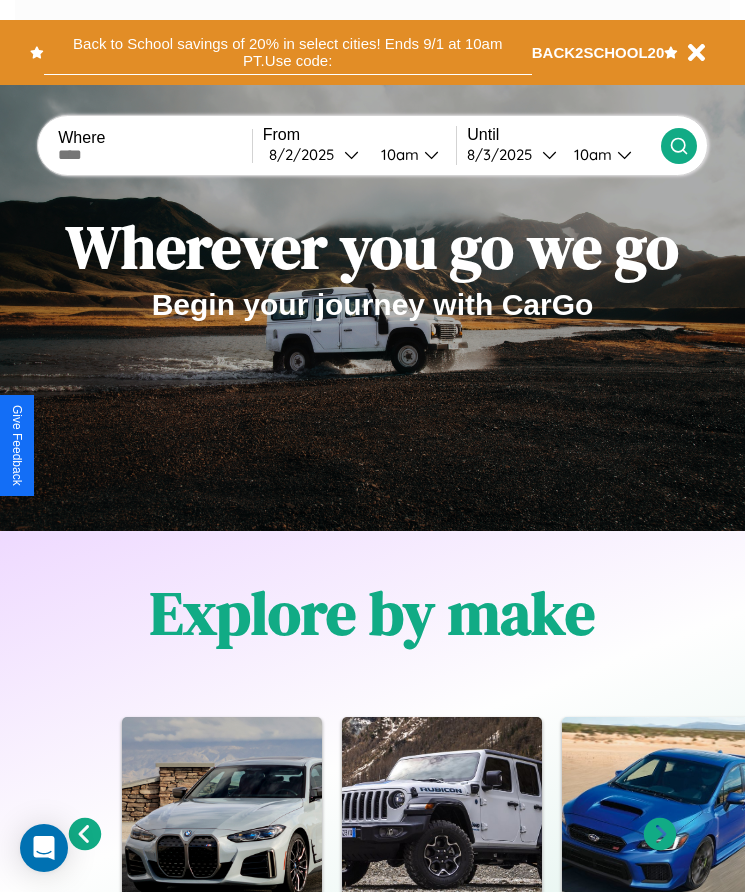 click on "Back to School savings of 20% in select cities! Ends 9/1 at 10am PT.  Use code:" at bounding box center (288, 52) 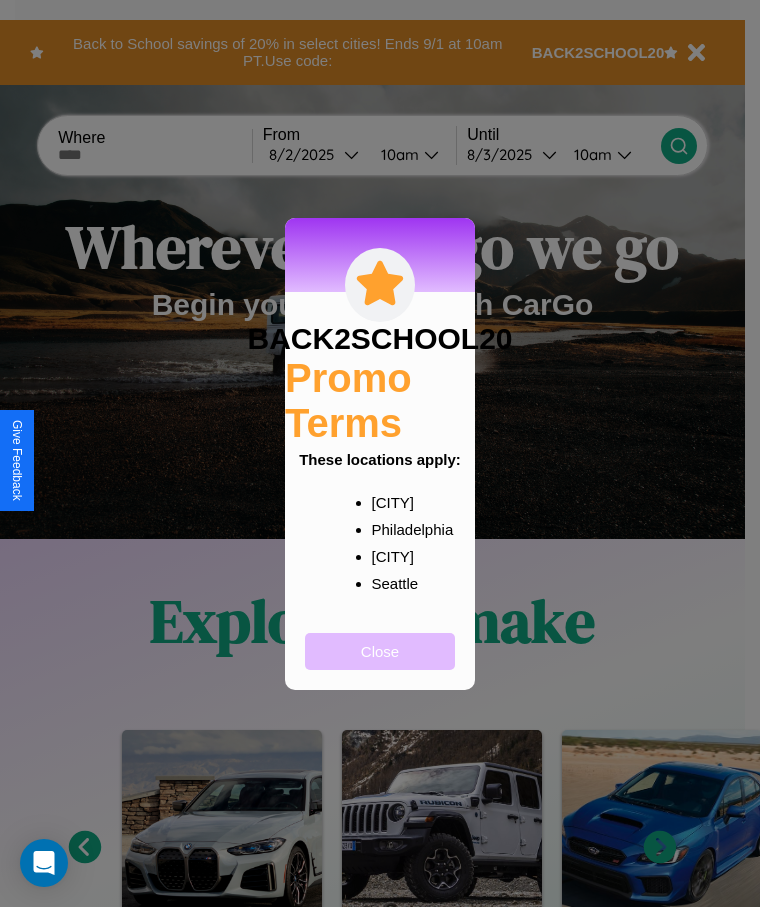 click on "Close" at bounding box center (380, 651) 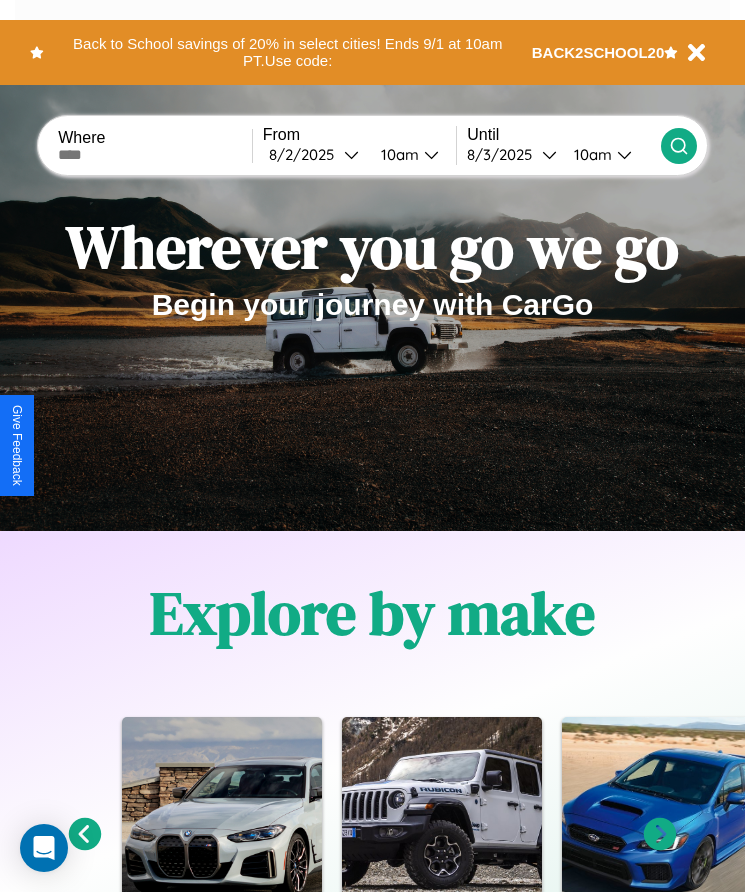 click at bounding box center (155, 155) 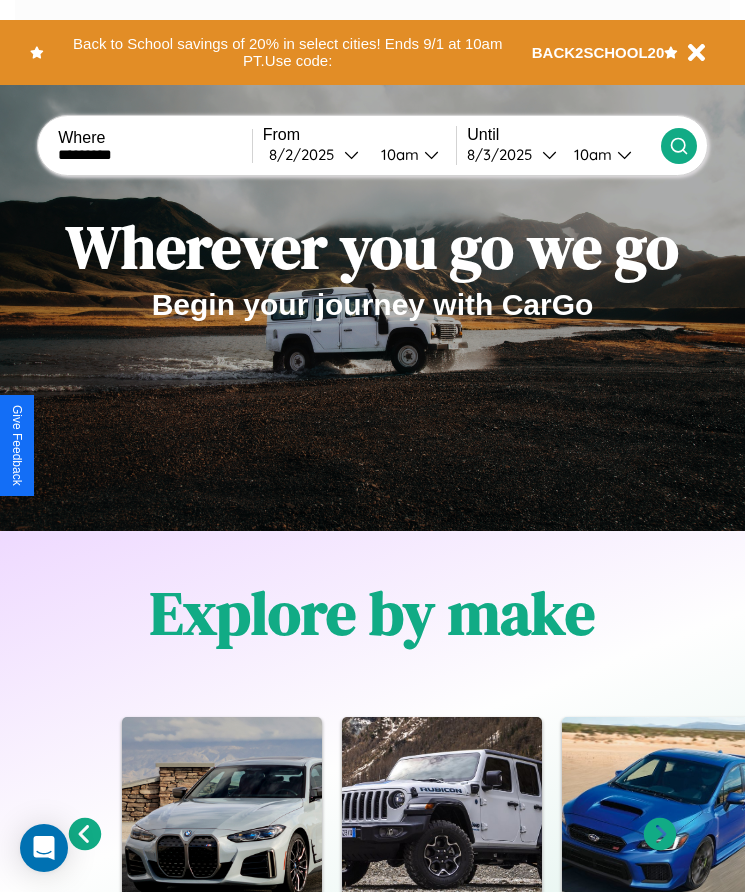 type on "*********" 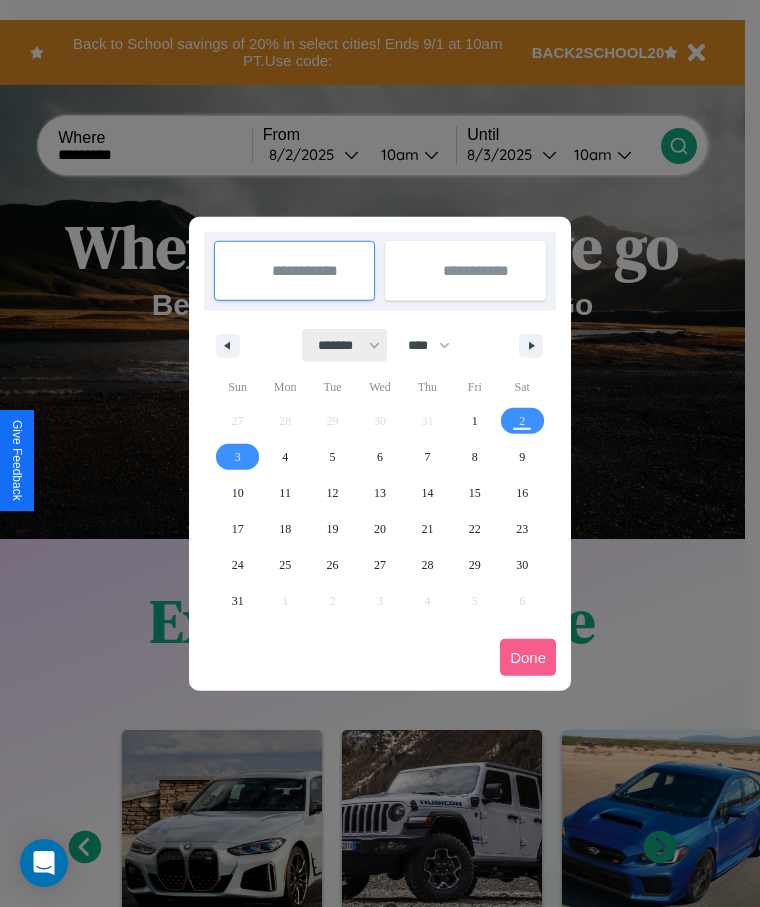 click on "******* ******** ***** ***** *** **** **** ****** ********* ******* ******** ********" at bounding box center (345, 345) 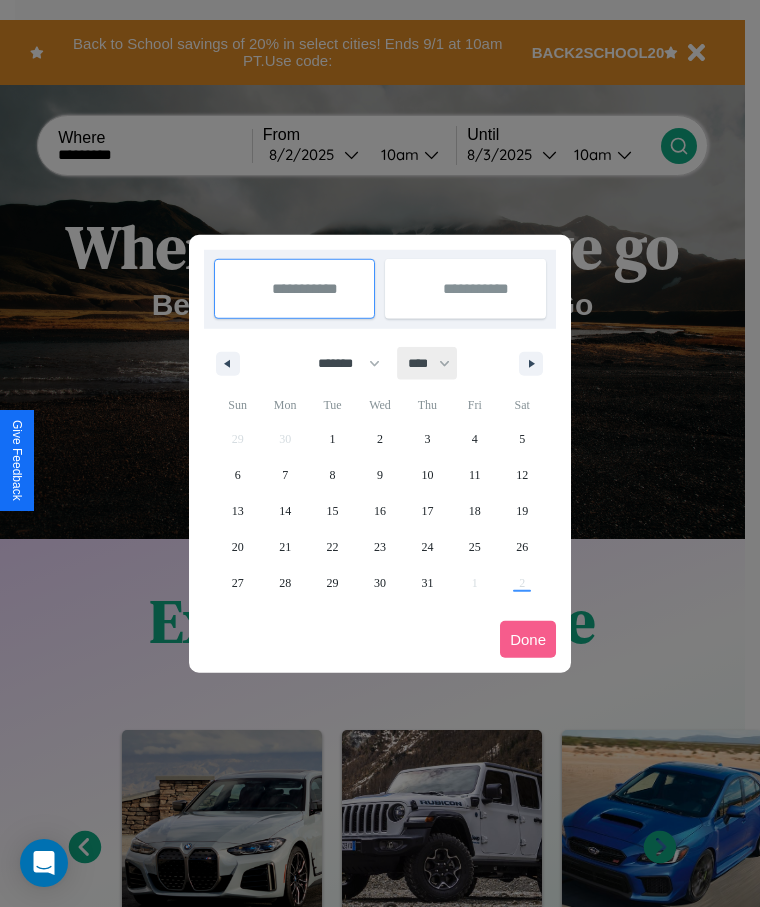 click on "**** **** **** **** **** **** **** **** **** **** **** **** **** **** **** **** **** **** **** **** **** **** **** **** **** **** **** **** **** **** **** **** **** **** **** **** **** **** **** **** **** **** **** **** **** **** **** **** **** **** **** **** **** **** **** **** **** **** **** **** **** **** **** **** **** **** **** **** **** **** **** **** **** **** **** **** **** **** **** **** **** **** **** **** **** **** **** **** **** **** **** **** **** **** **** **** **** **** **** **** **** **** **** **** **** **** **** **** **** **** **** **** **** **** **** **** **** **** **** **** ****" at bounding box center [428, 363] 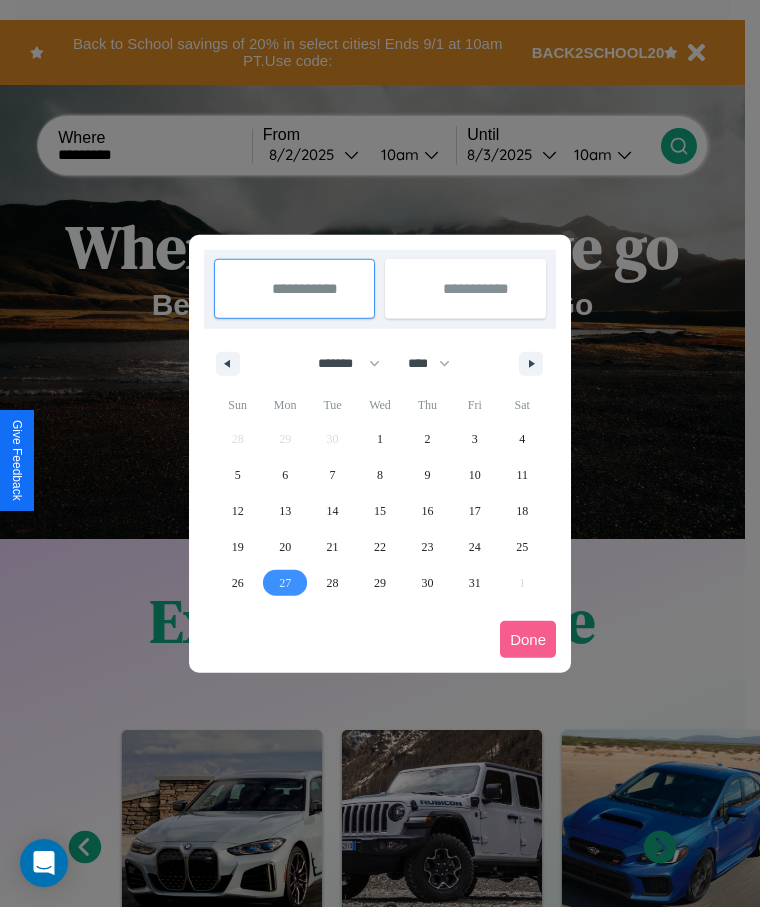 click on "27" at bounding box center (285, 583) 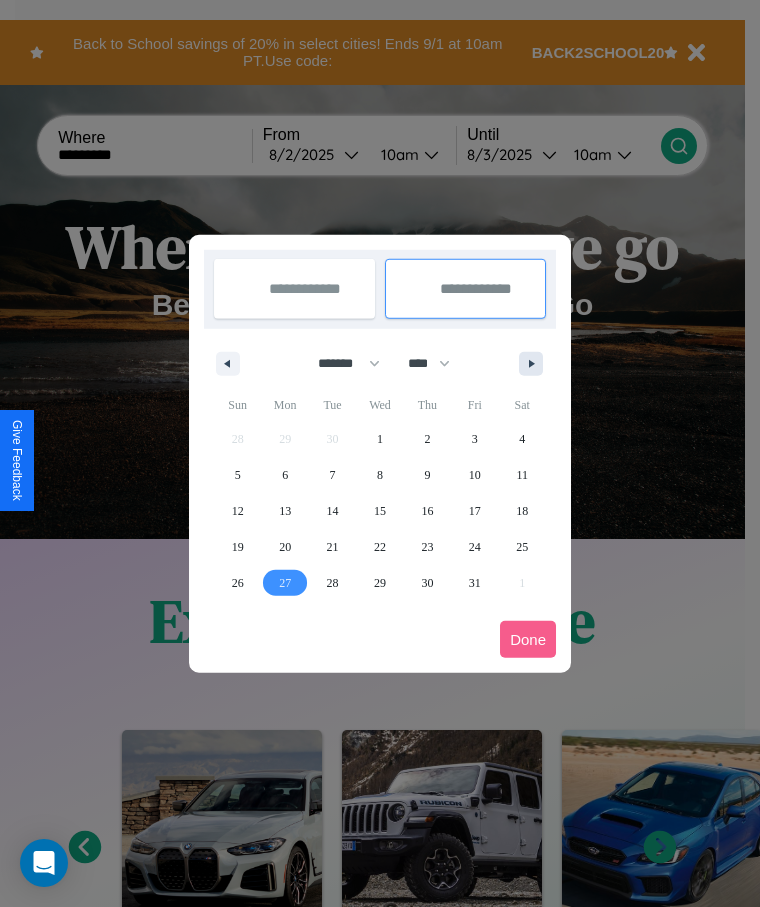 click at bounding box center [535, 364] 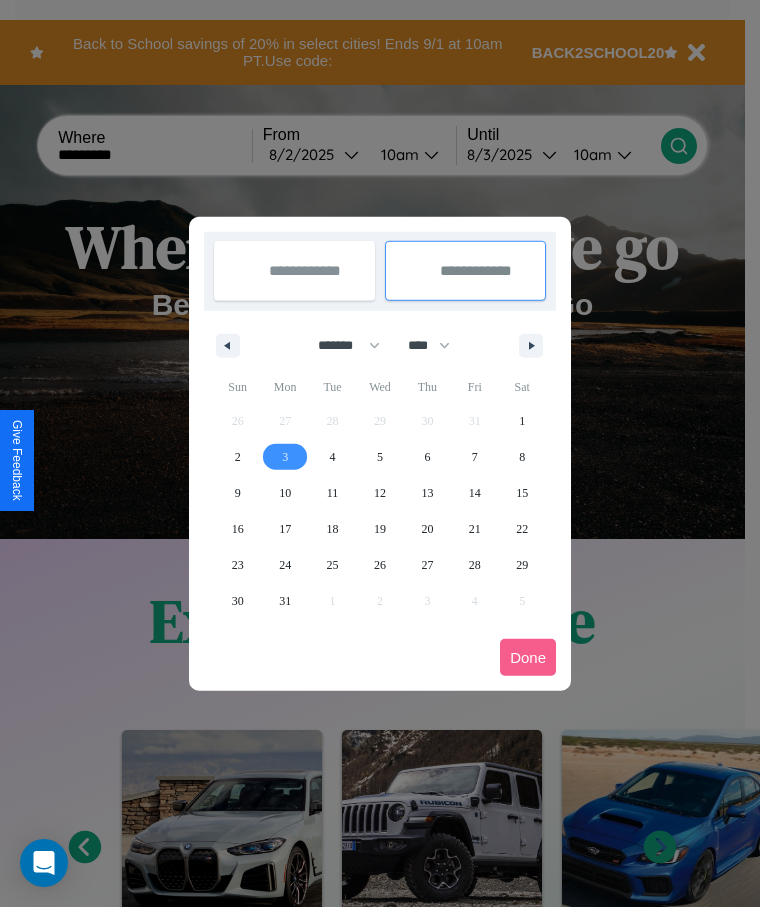 click on "3" at bounding box center (285, 457) 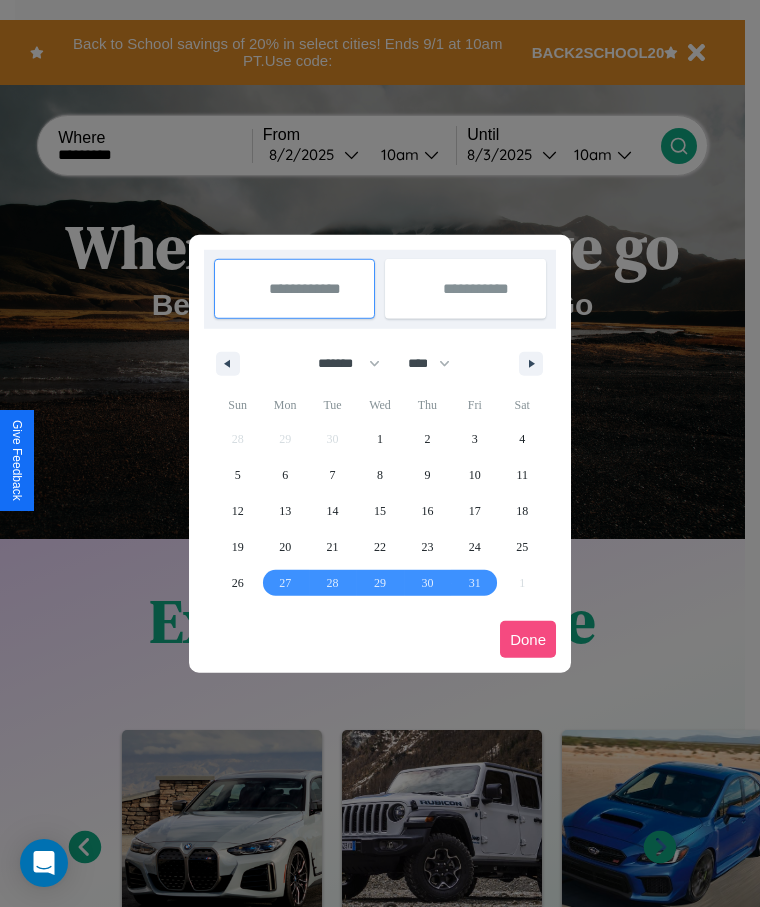 click on "Done" at bounding box center (528, 639) 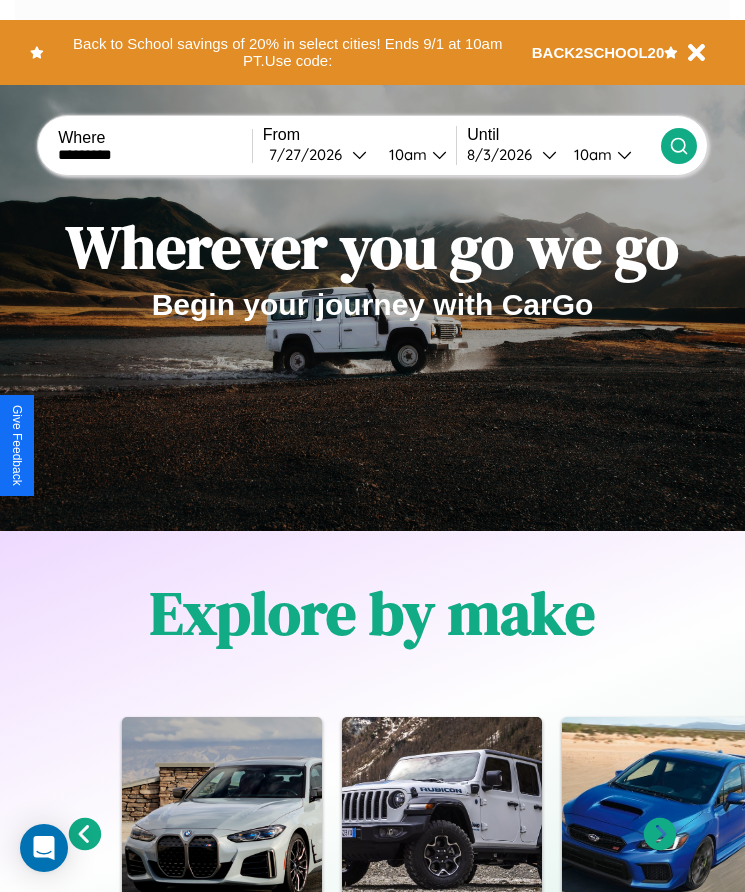 click 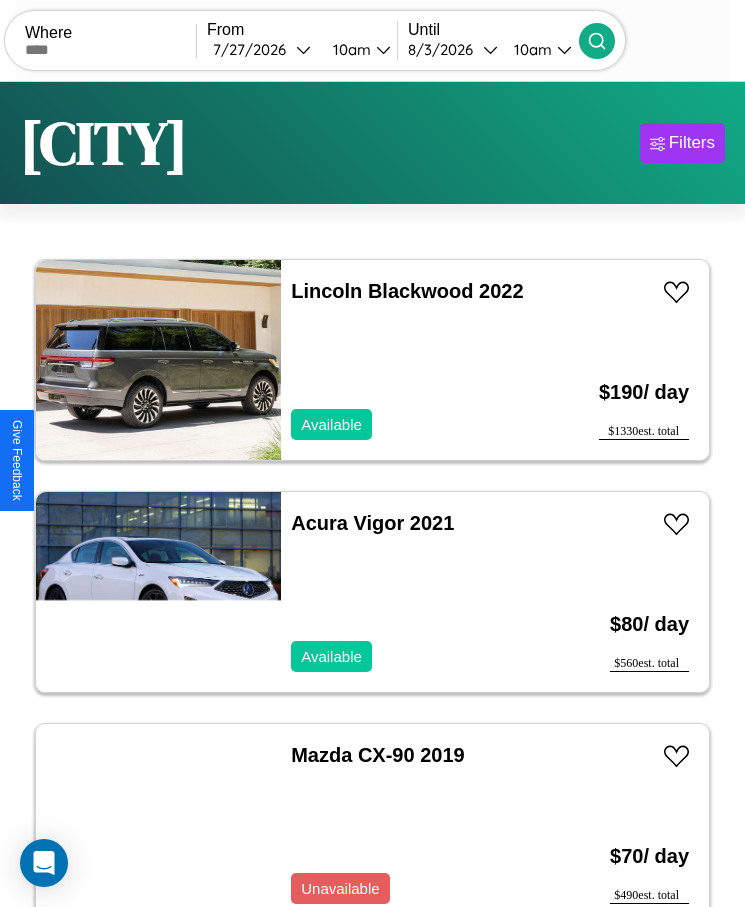 scroll, scrollTop: 31, scrollLeft: 0, axis: vertical 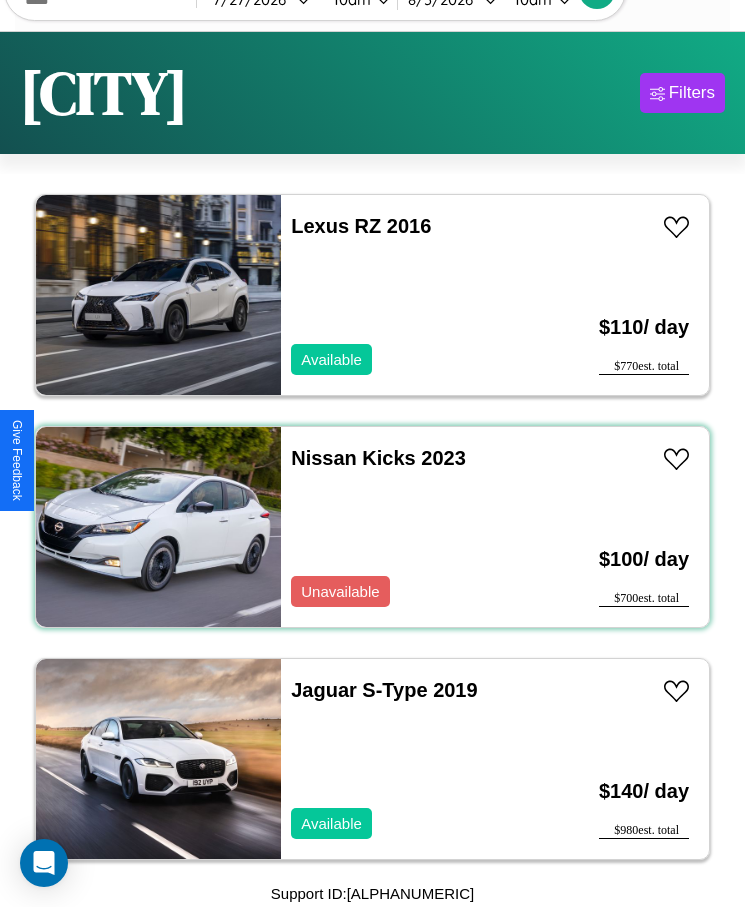 click on "Nissan   Kicks   2023 Unavailable" at bounding box center [413, 527] 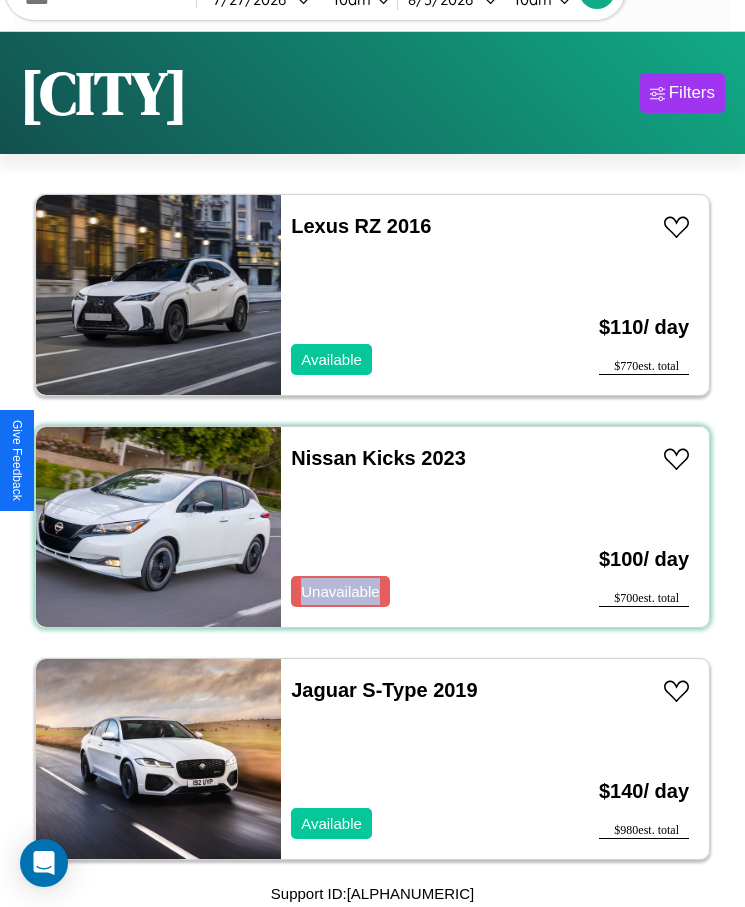 click on "Nissan   Kicks   2023 Unavailable" at bounding box center (413, 527) 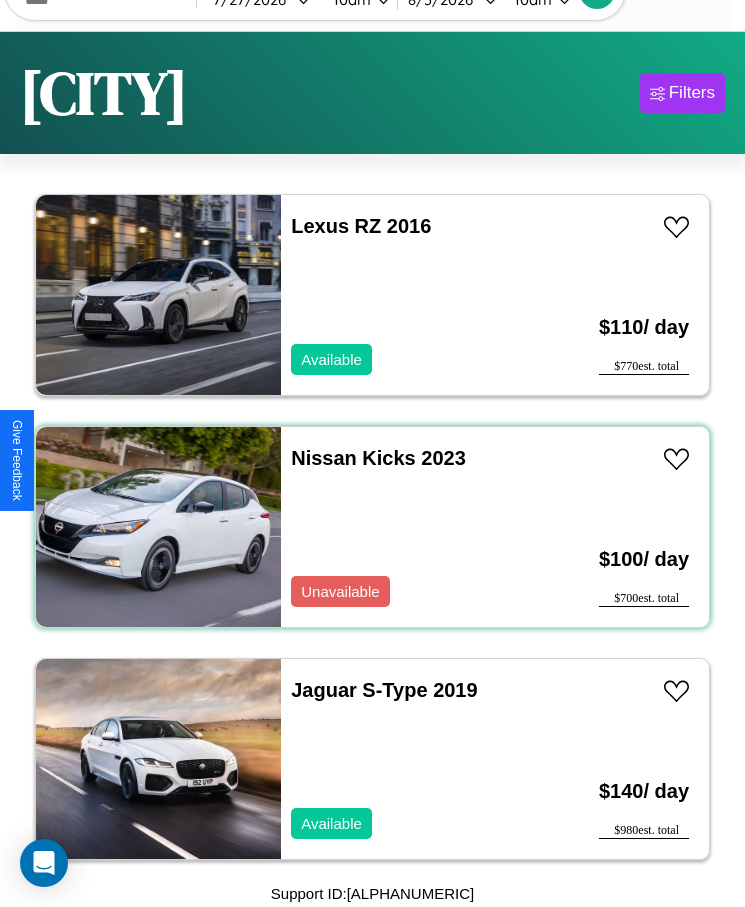 click on "Nissan   Kicks   2023 Unavailable" at bounding box center (413, 527) 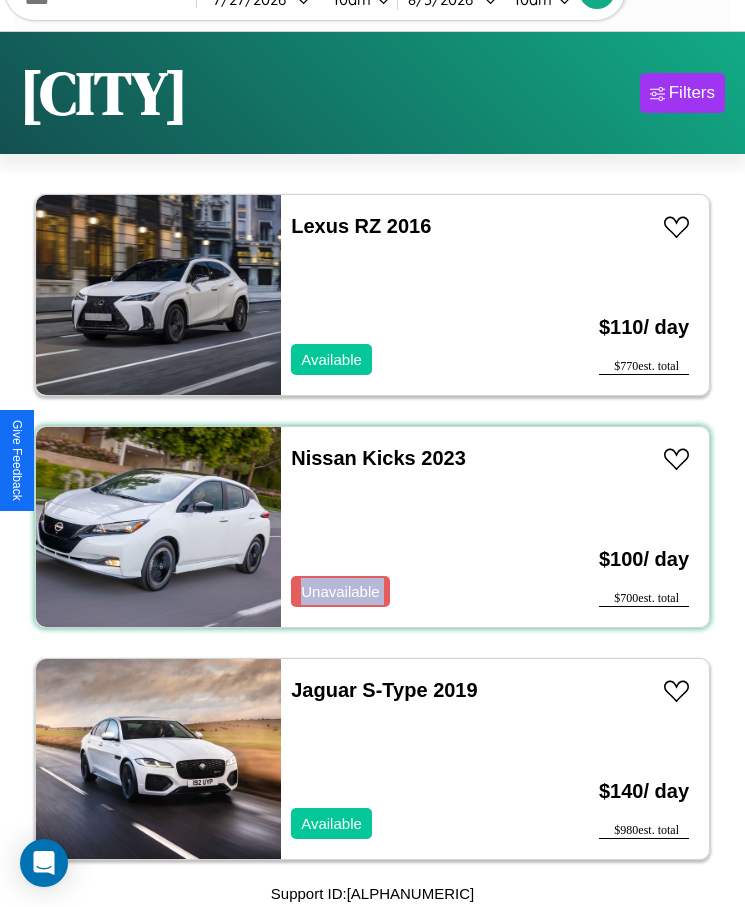 click on "Nissan   Kicks   2023 Unavailable" at bounding box center [413, 527] 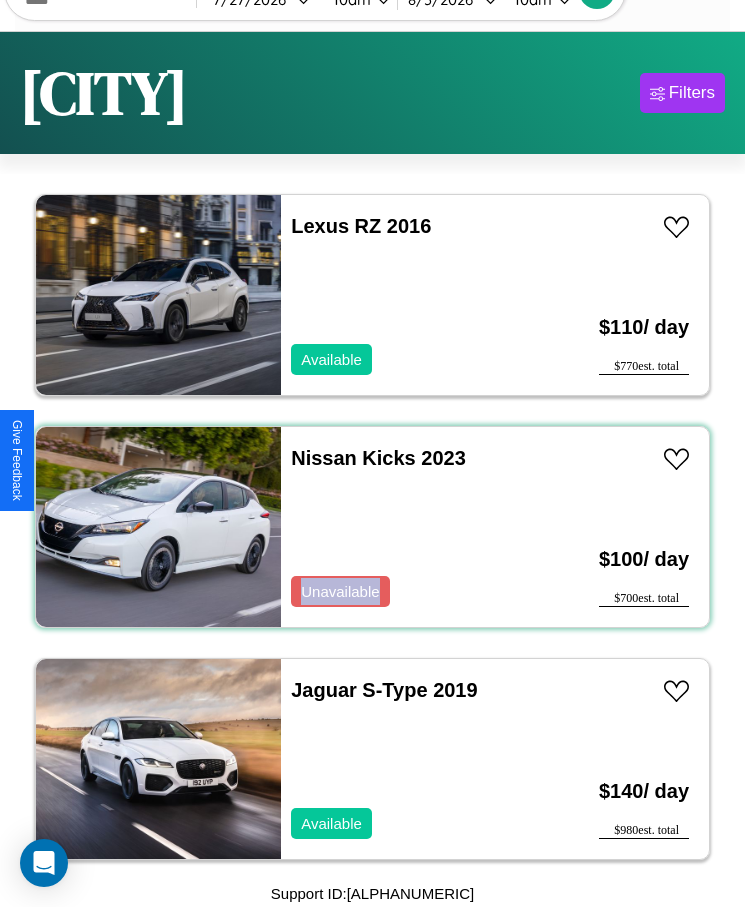 click on "Nissan   Kicks   2023 Unavailable" at bounding box center [413, 527] 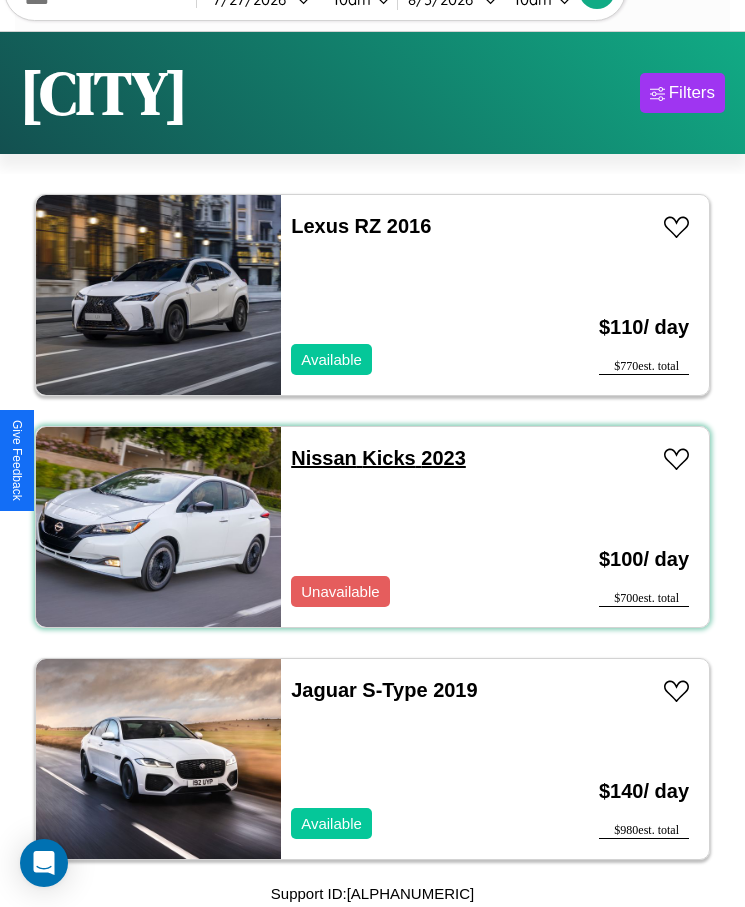 click on "Nissan   Kicks   2023" at bounding box center (378, 458) 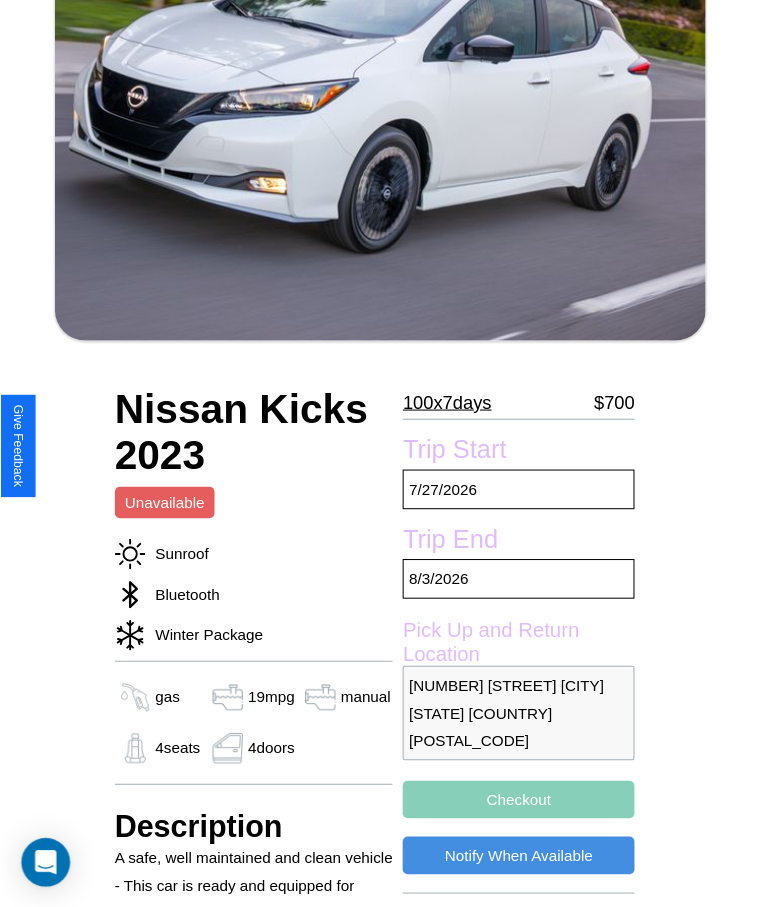 scroll, scrollTop: 261, scrollLeft: 0, axis: vertical 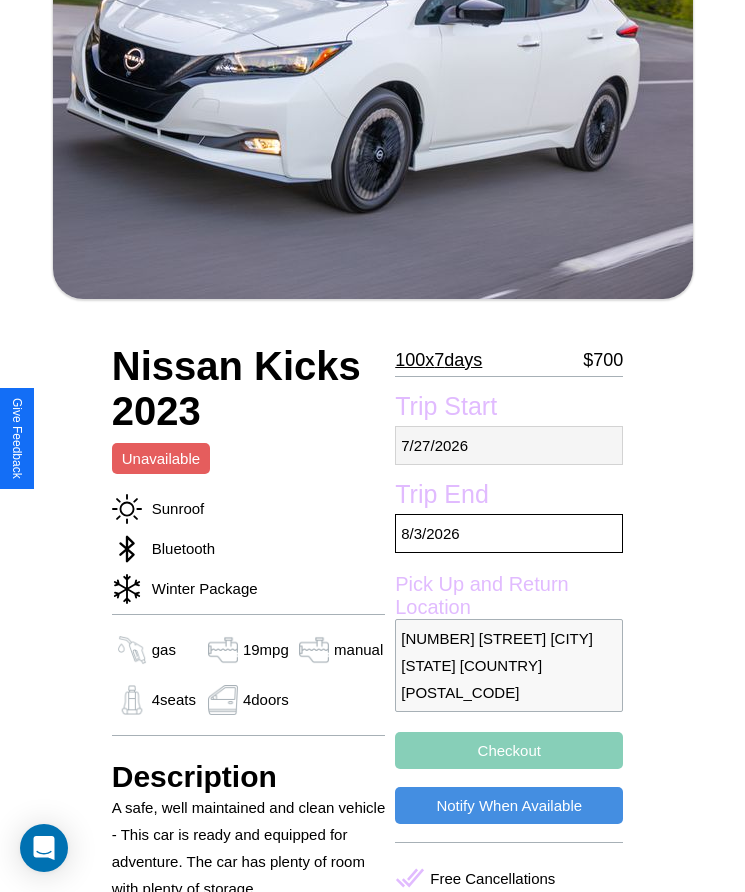 click on "[MONTH] / [DAY] / [YEAR]" at bounding box center (509, 445) 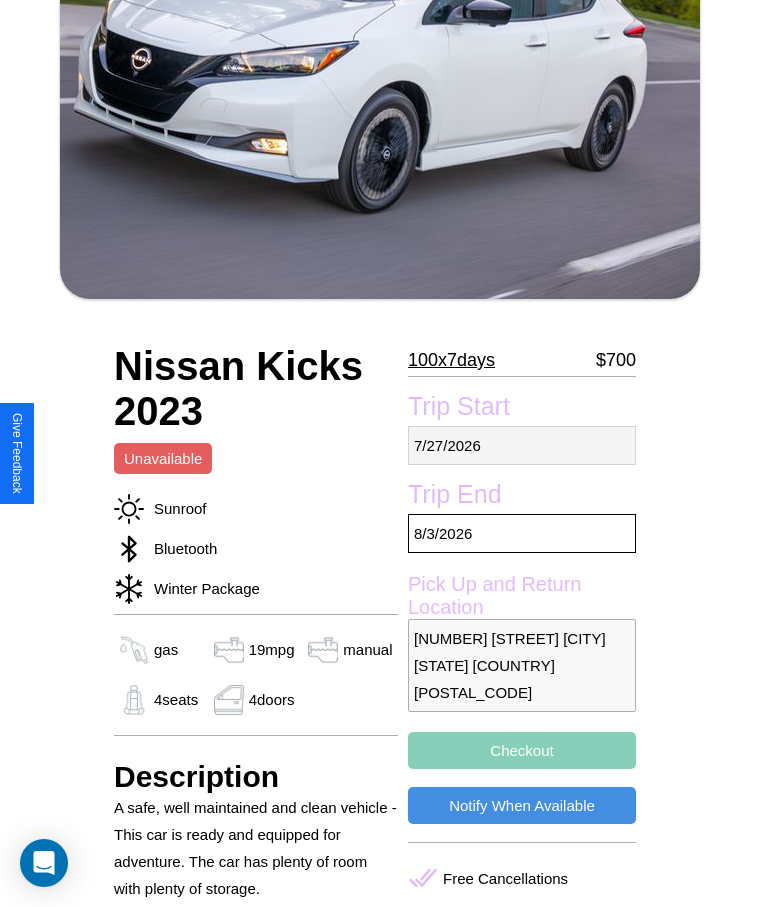 select on "*" 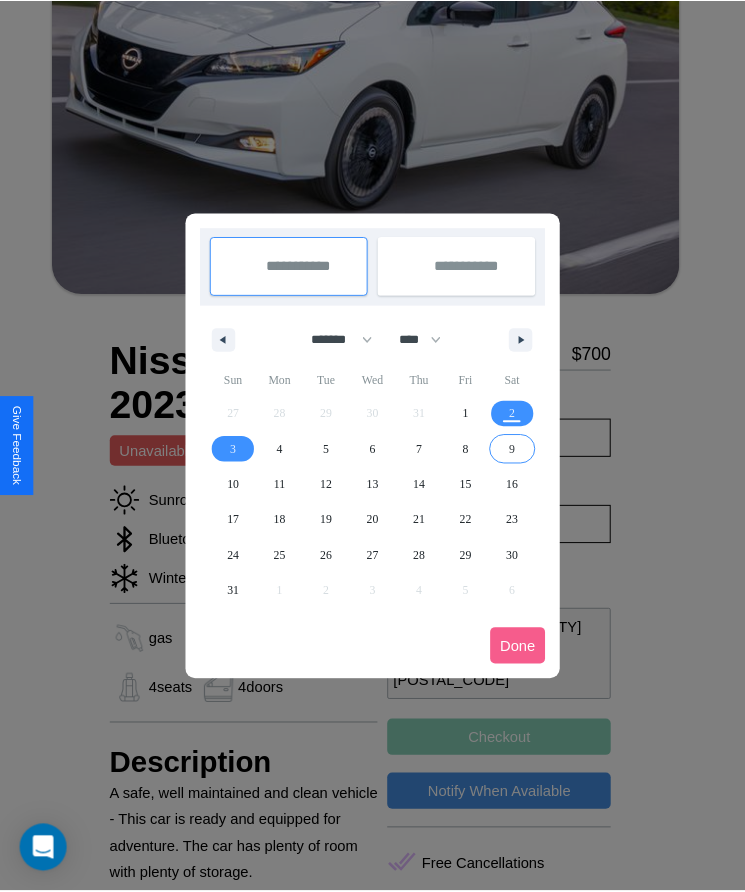 scroll, scrollTop: 0, scrollLeft: 0, axis: both 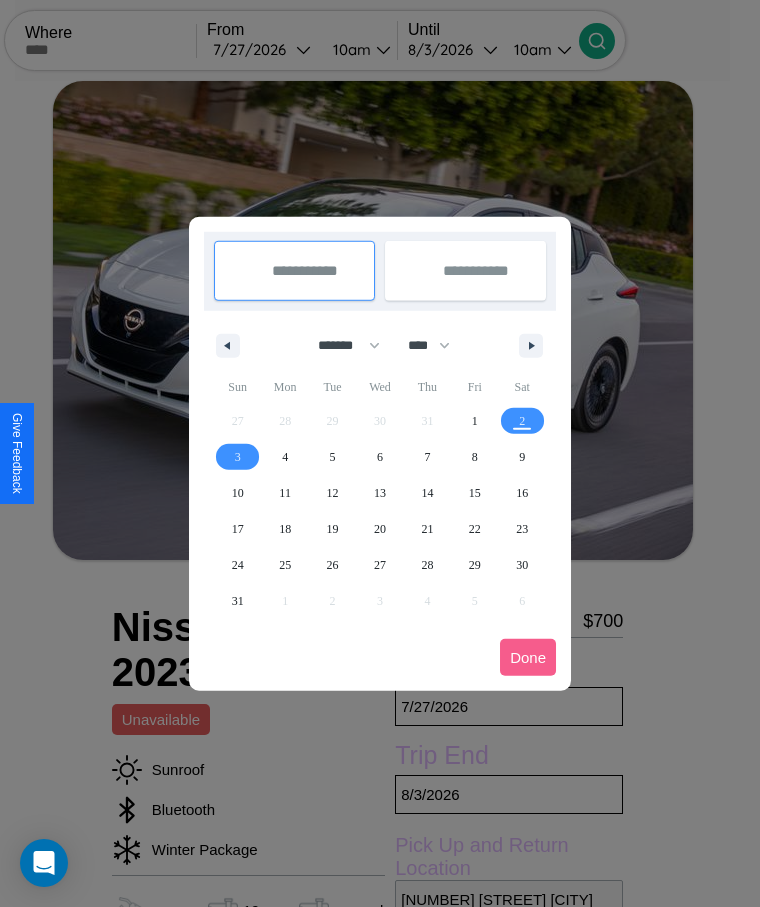 click at bounding box center (380, 453) 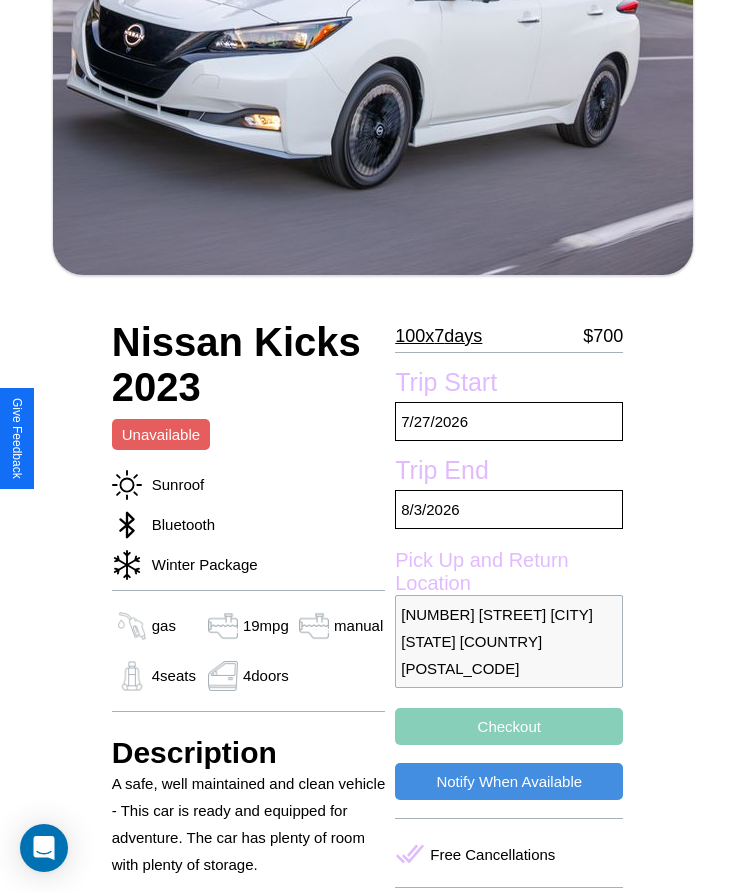 scroll, scrollTop: 539, scrollLeft: 0, axis: vertical 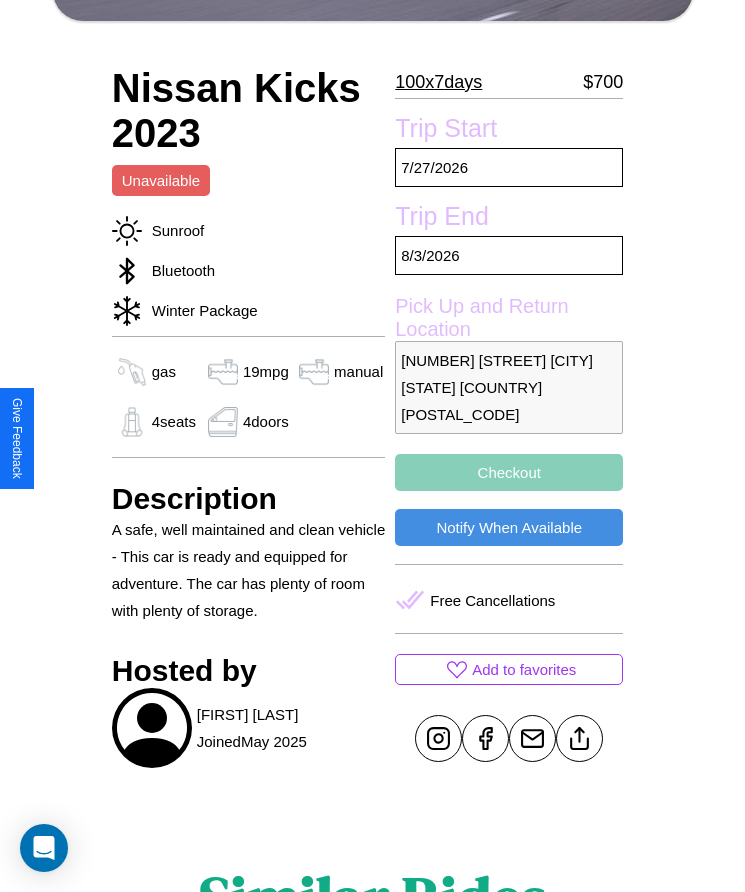 click on "Checkout" at bounding box center (509, 472) 